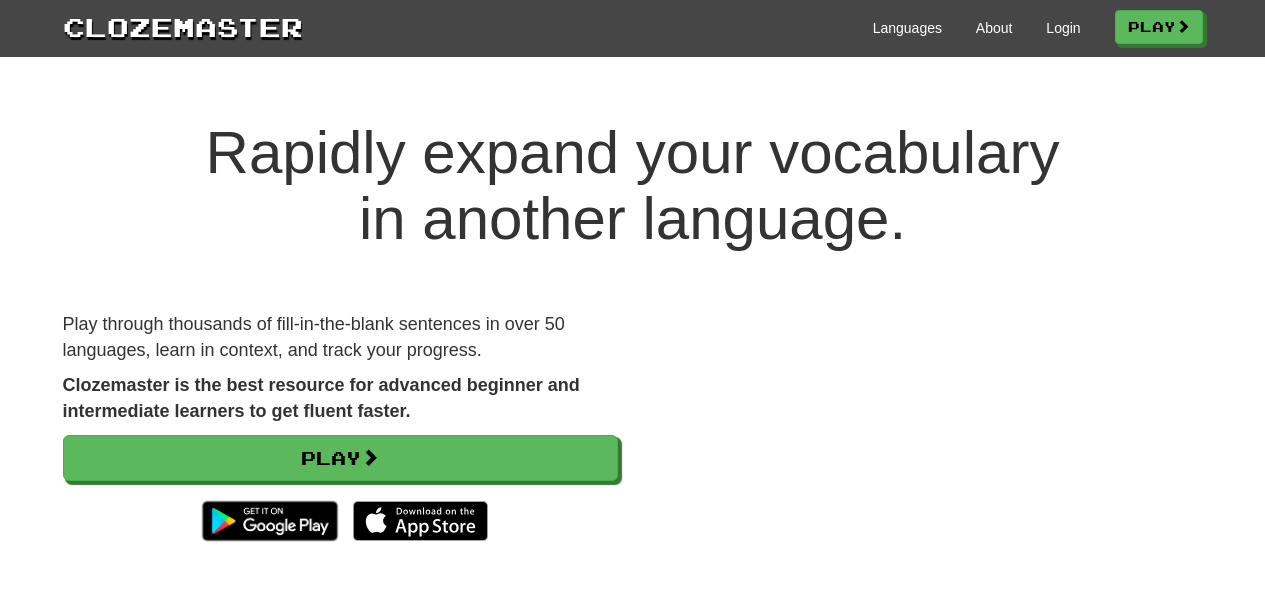 scroll, scrollTop: 0, scrollLeft: 0, axis: both 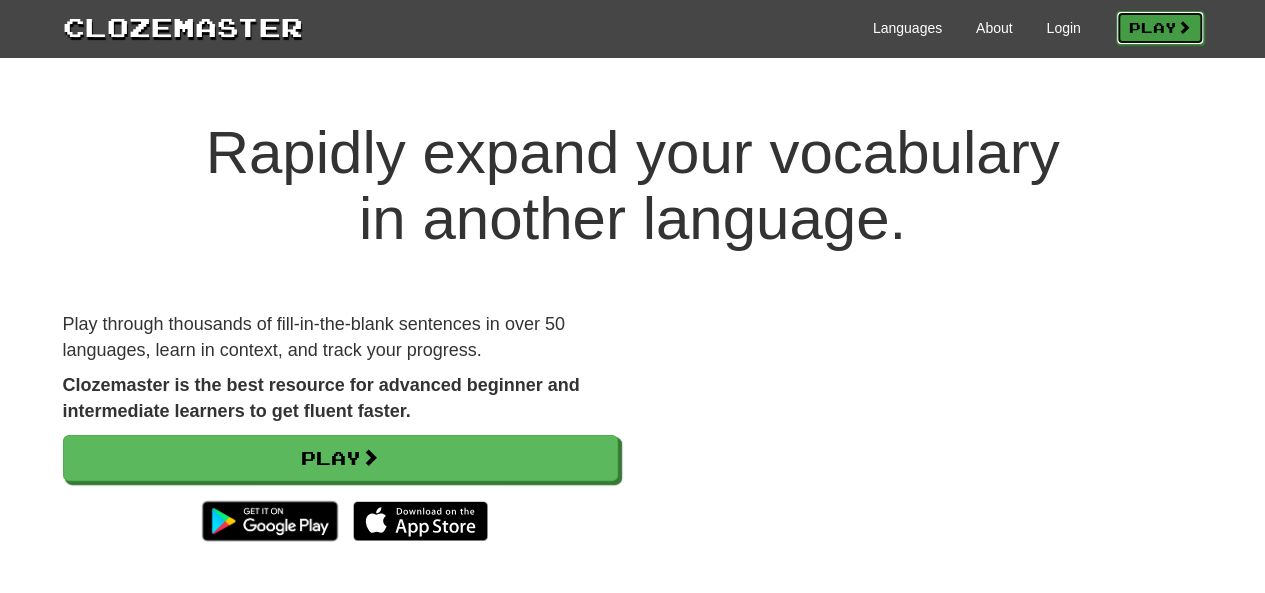 click on "Play" at bounding box center (1160, 28) 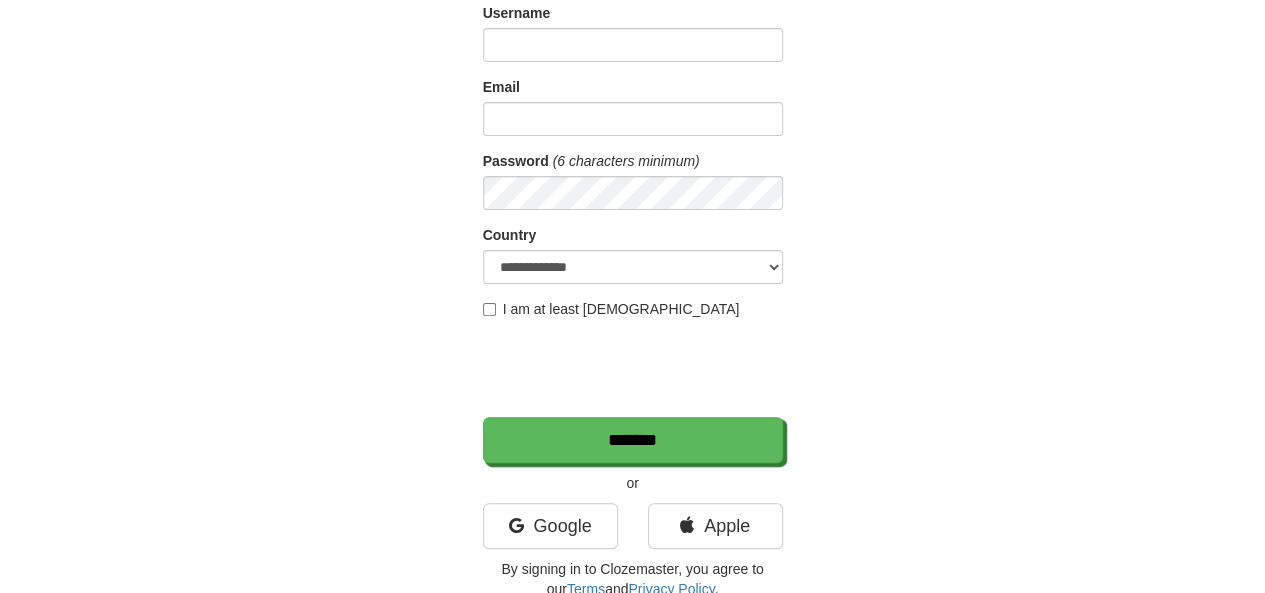 scroll, scrollTop: 400, scrollLeft: 0, axis: vertical 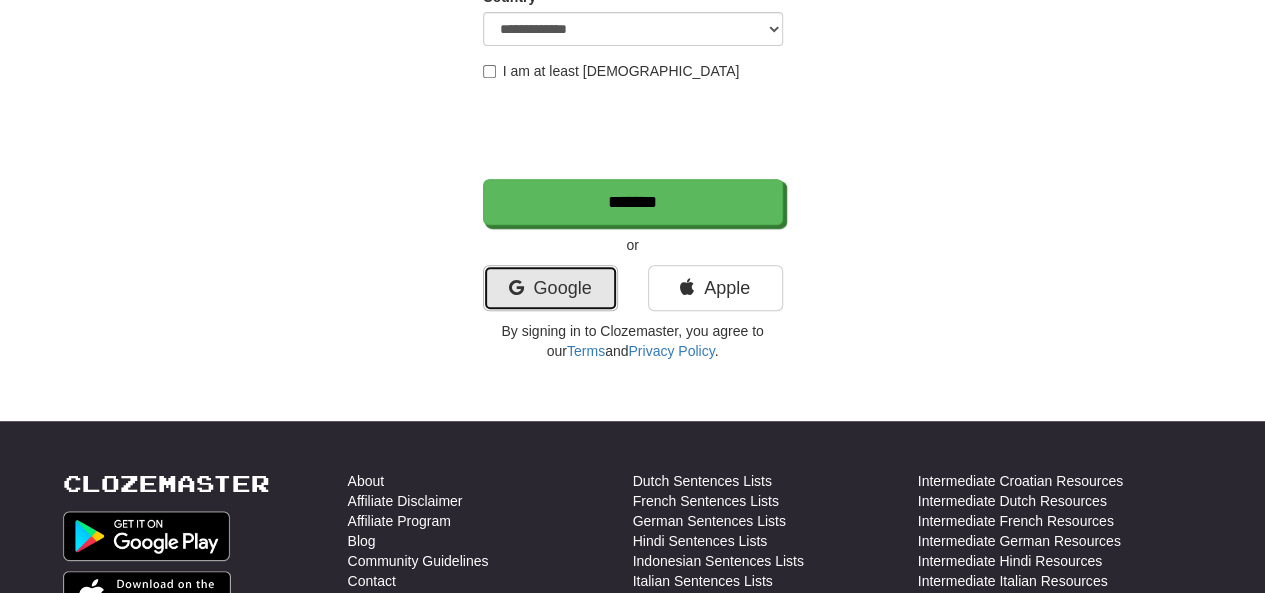 click on "Google" at bounding box center (550, 288) 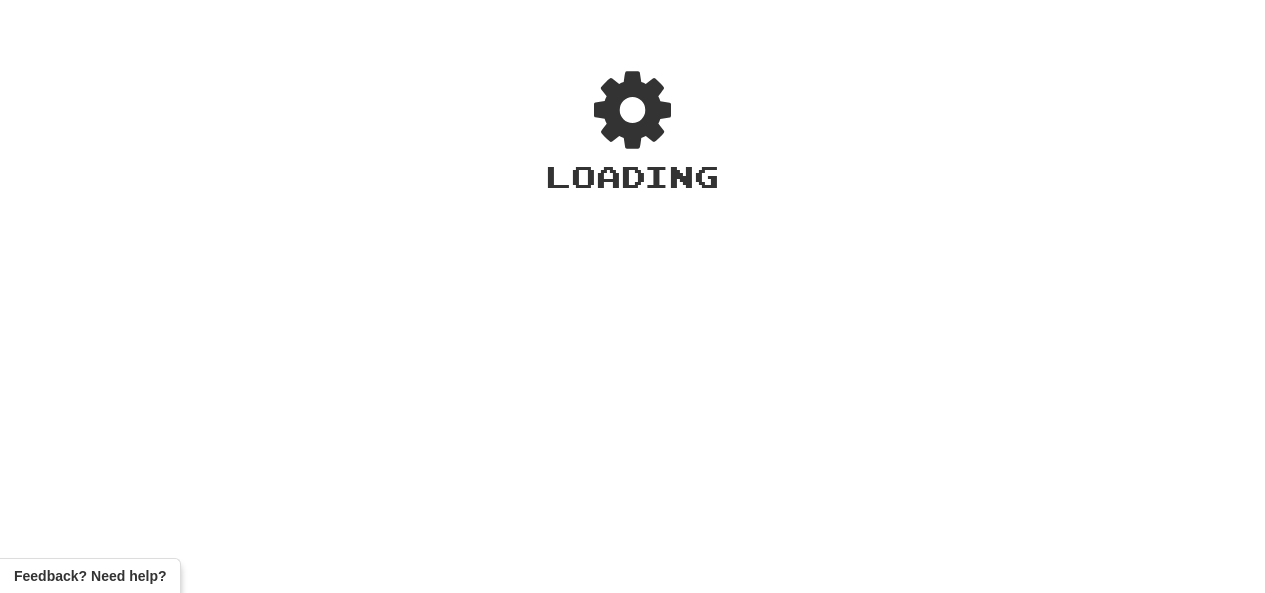 scroll, scrollTop: 0, scrollLeft: 0, axis: both 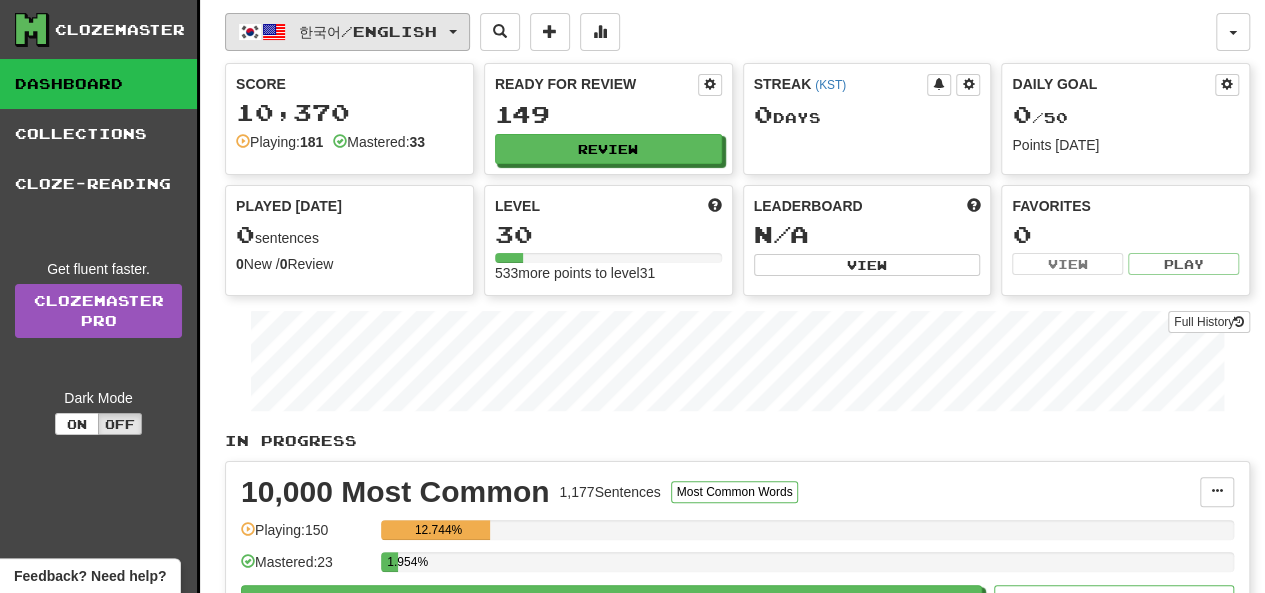 click on "한국어  /  English" at bounding box center (368, 31) 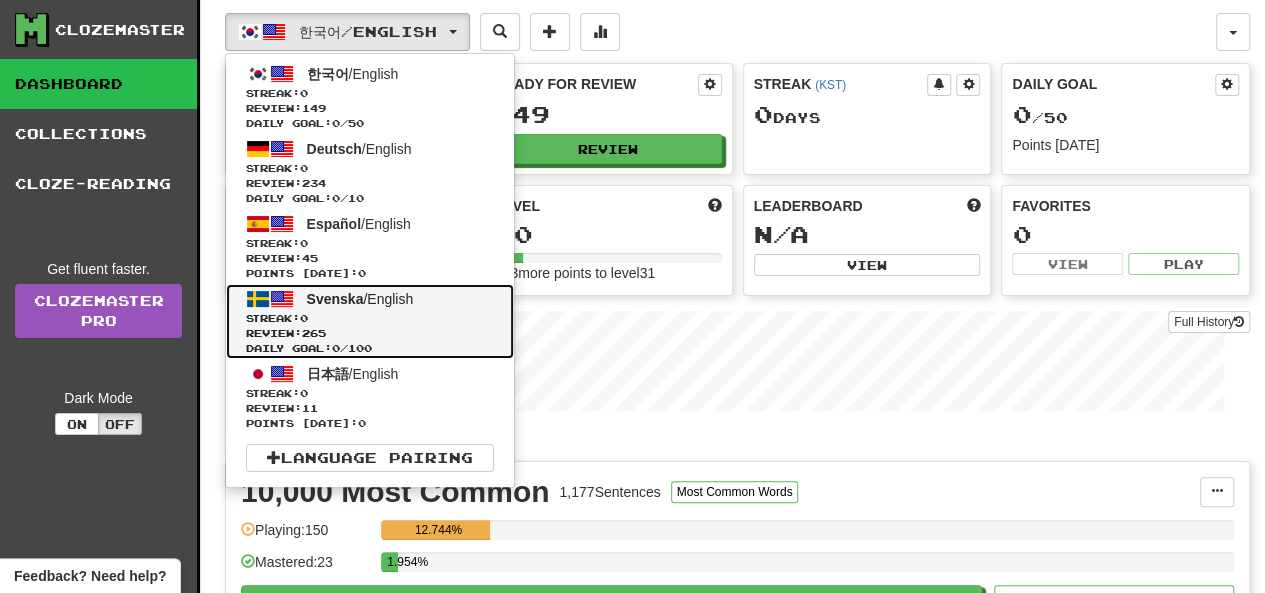 click on "Streak:  0" at bounding box center [370, 318] 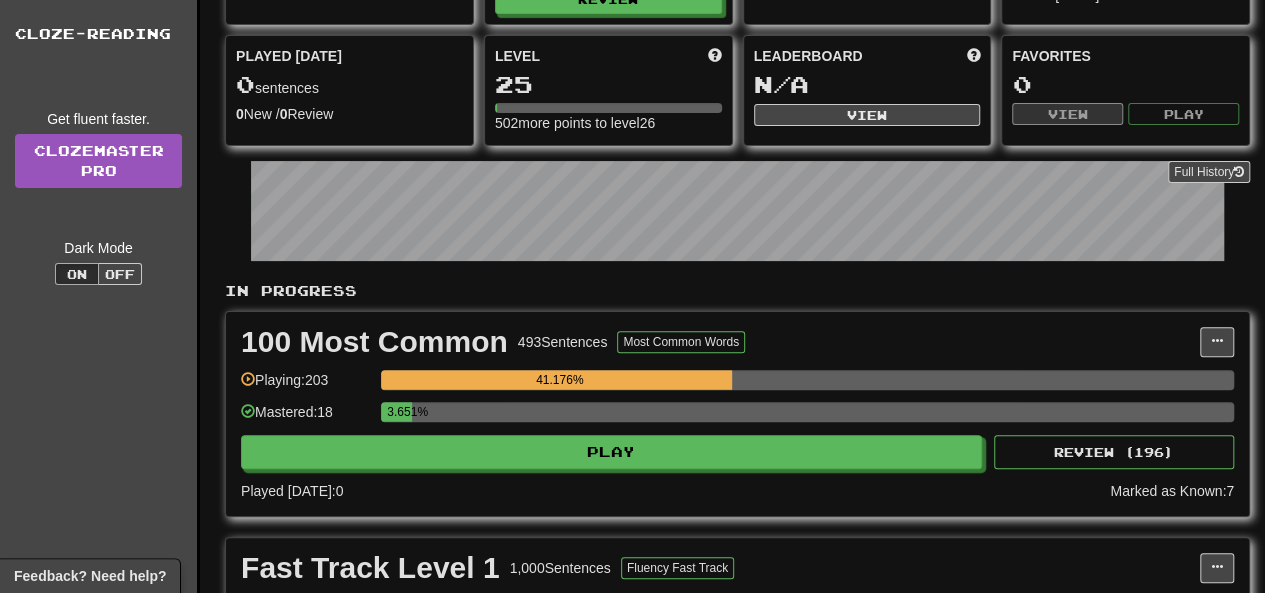 scroll, scrollTop: 0, scrollLeft: 0, axis: both 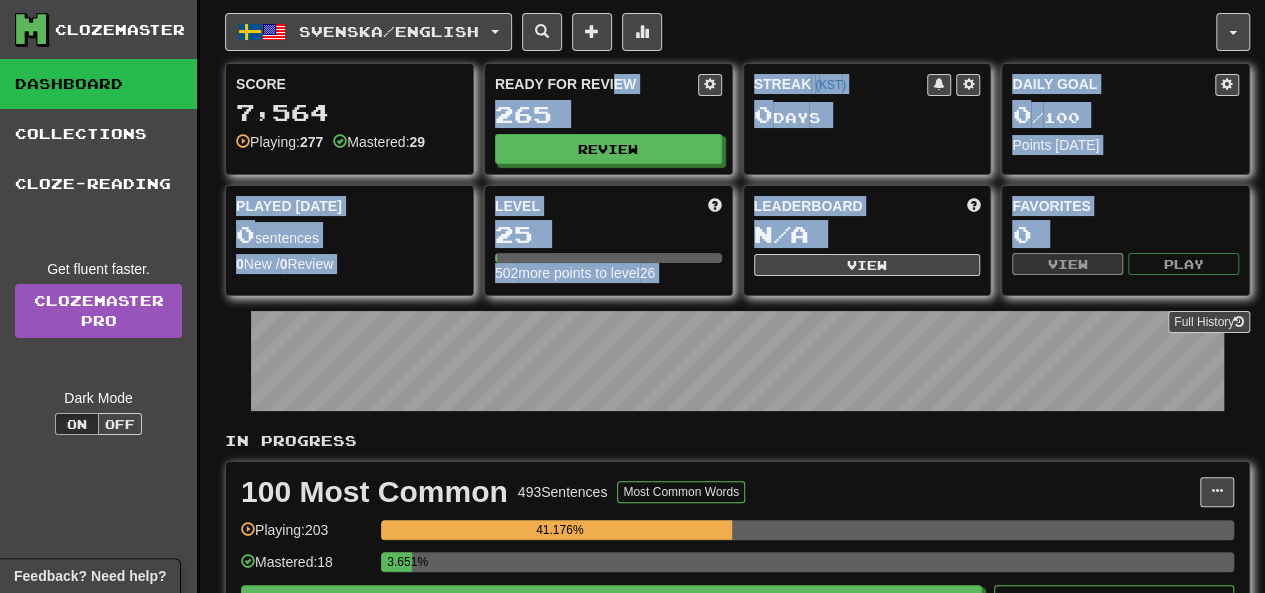 click on "Svenska  /  English 한국어  /  English Streak:  0   Review:  149 Daily Goal:  0  /  50 Deutsch  /  English Streak:  0   Review:  234 Daily Goal:  0  /  10 Español  /  English Streak:  0   Review:  45 Points [DATE]:  0 Svenska  /  English Streak:  0   Review:  265 Daily Goal:  0  /  100 日本語  /  English Streak:  0   Review:  11 Points [DATE]:  0  Language Pairing Username: astrologytoad Edit  Account  Notifications  Activity Feed  Profile  Leaderboard  Forum  Logout Score 7,564  Playing:  277  Mastered:  29 Ready for Review 265   Review Streak   ( KST ) 0  Day s Daily Goal 0  /  100 Points [DATE] Played [DATE] 0  sentences 0  New /  0  Review Full History  Level 25 502  more points to level  26 Leaderboard N/A View Favorites 0 View Play Full History  In Progress 100 Most Common 493  Sentences Most Common Words Manage Sentences Unpin from Dashboard  Playing:  203 41.176%  Mastered:  18 3.651% Play Review ( 196 ) Played [DATE]:  0 Marked as Known:  7 Fast Track Level 1 1,000  Sentences Fluency Fast Track 10" at bounding box center [737, 956] 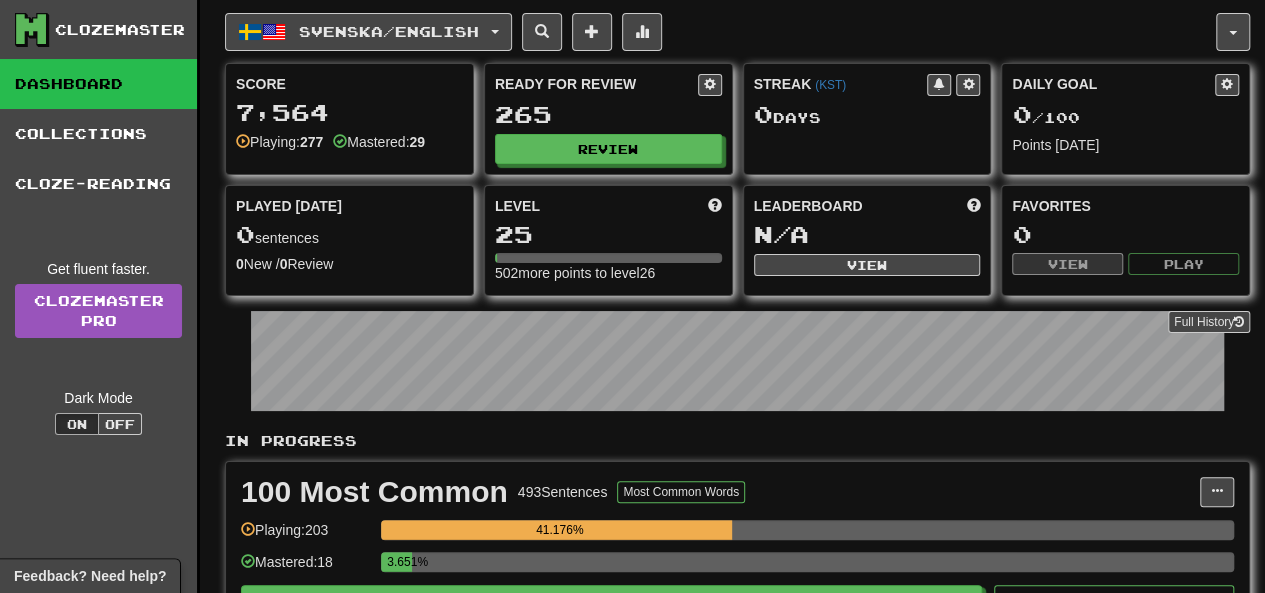 scroll, scrollTop: 100, scrollLeft: 0, axis: vertical 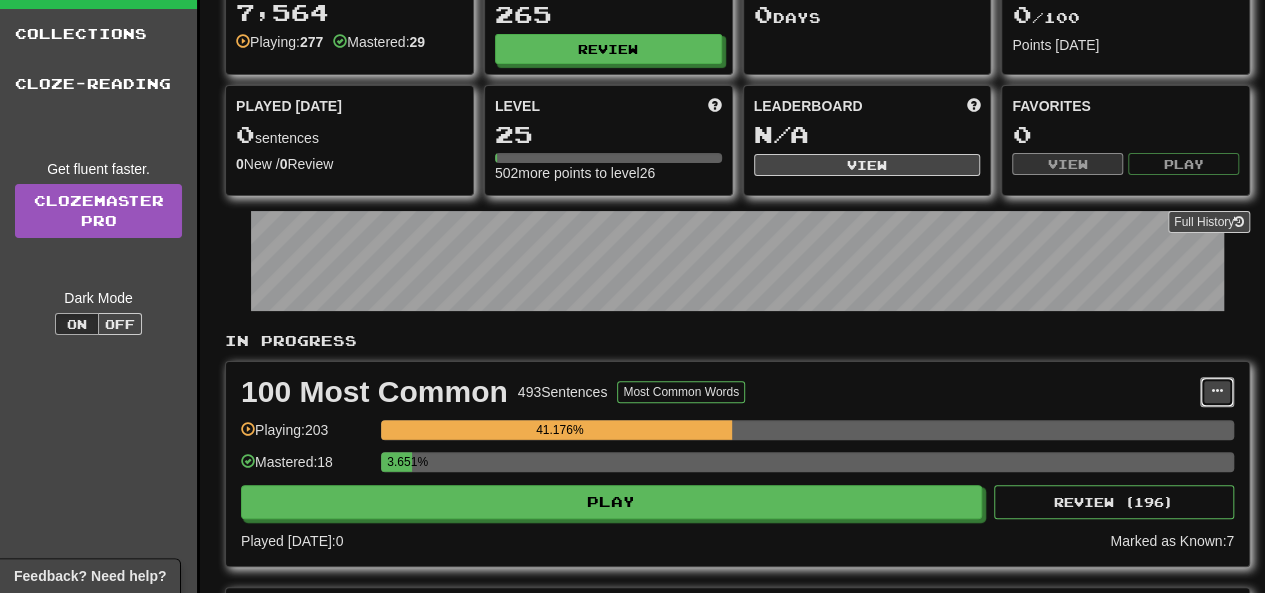 click at bounding box center (1217, 392) 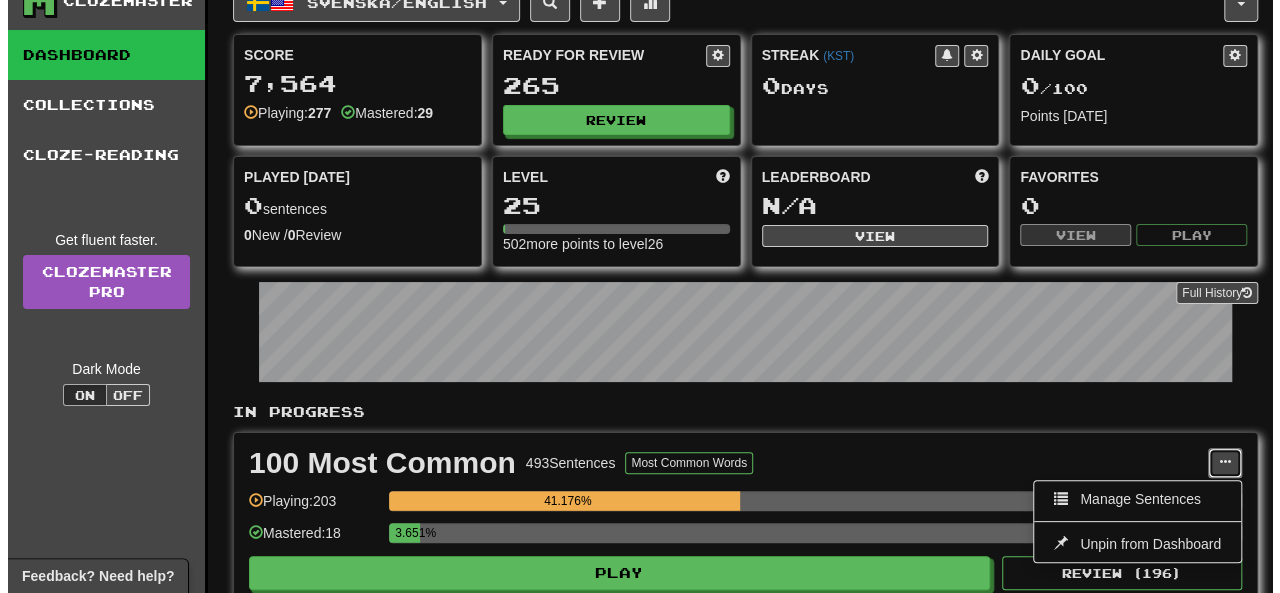scroll, scrollTop: 0, scrollLeft: 0, axis: both 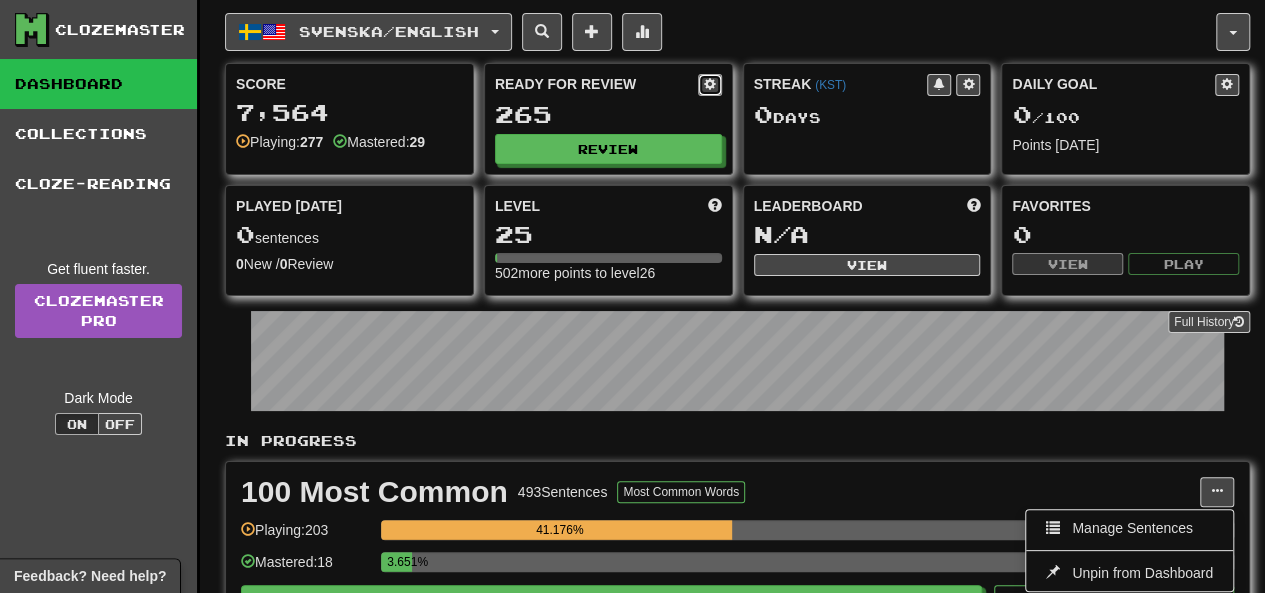 click at bounding box center [710, 85] 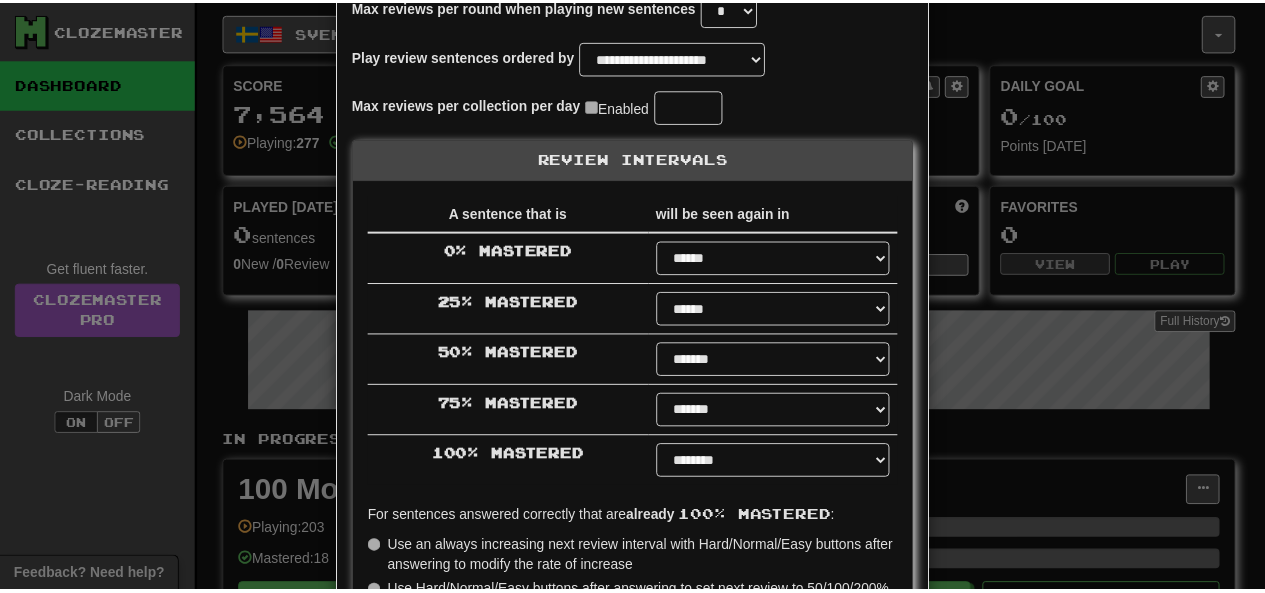 scroll, scrollTop: 81, scrollLeft: 0, axis: vertical 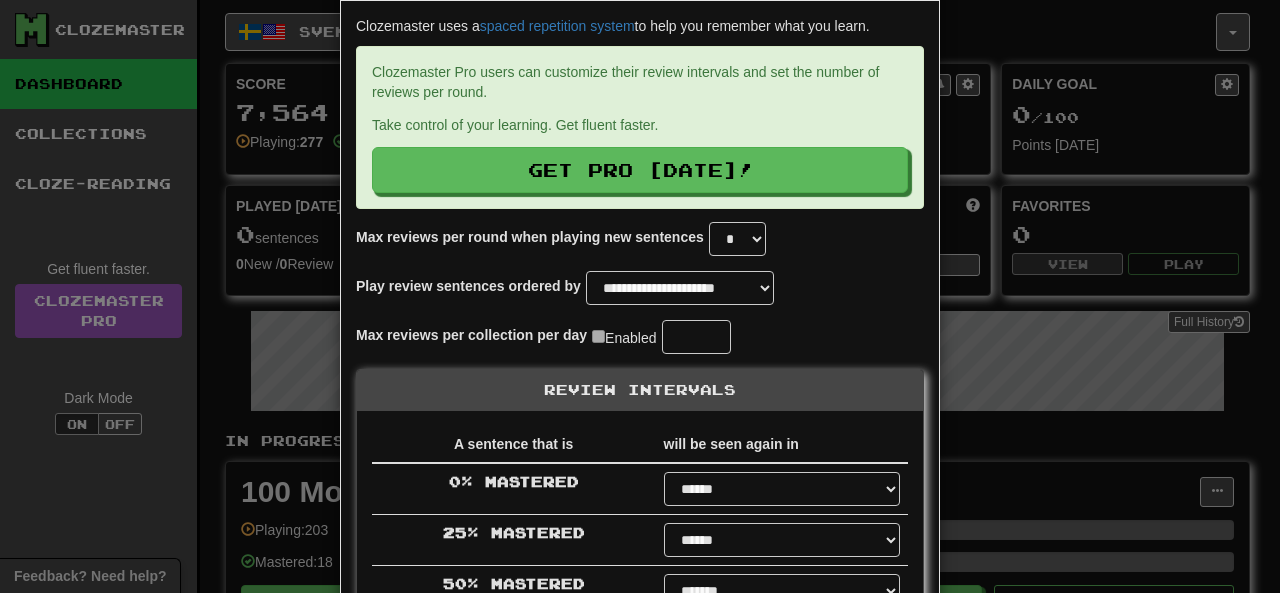 click on "**********" at bounding box center (640, 296) 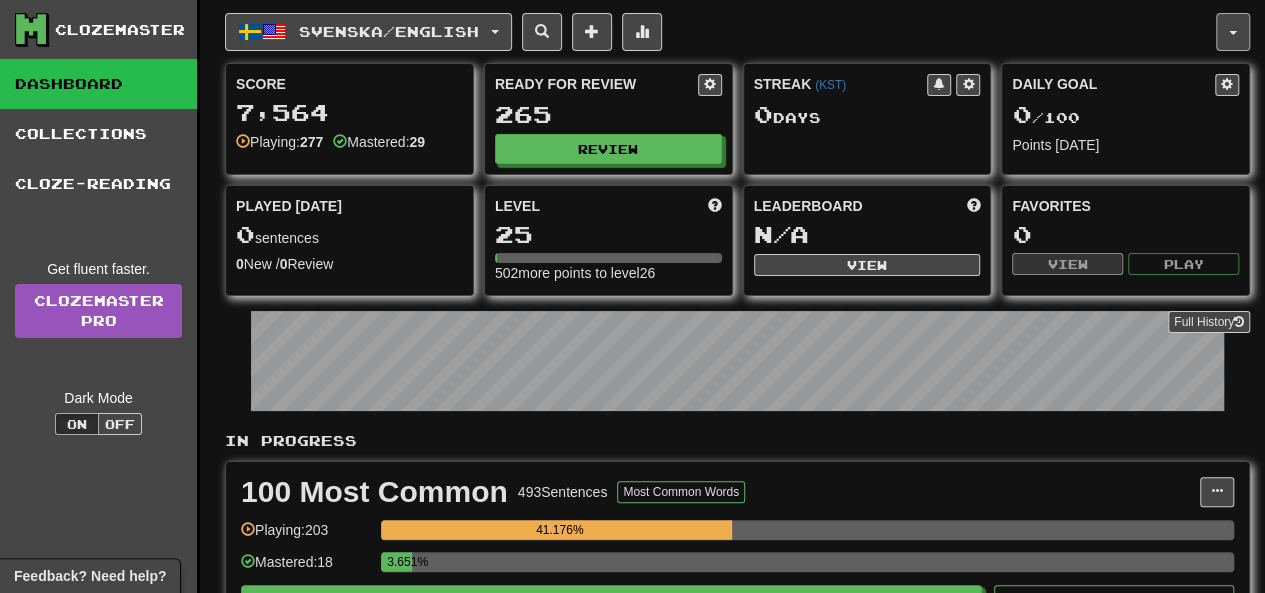 click at bounding box center (1233, 32) 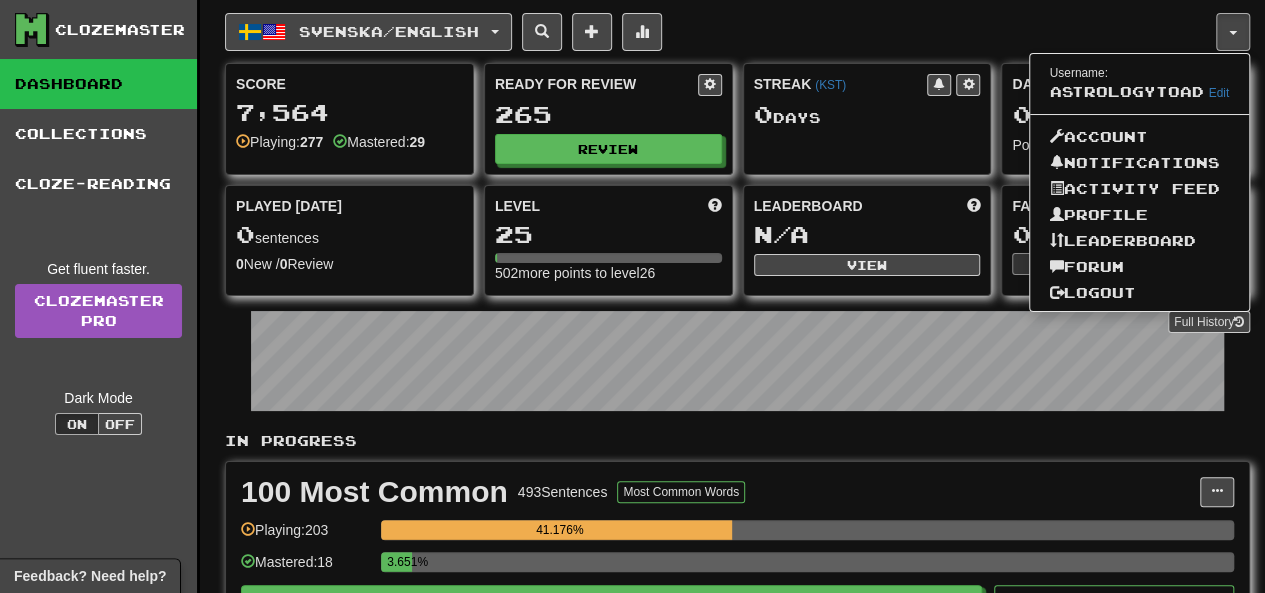 click on "Svenska  /  English 한국어  /  English Streak:  0   Review:  149 Daily Goal:  0  /  50 Deutsch  /  English Streak:  0   Review:  234 Daily Goal:  0  /  10 Español  /  English Streak:  0   Review:  45 Points today:  0 Svenska  /  English Streak:  0   Review:  265 Daily Goal:  0  /  100 日本語  /  English Streak:  0   Review:  11 Points today:  0  Language Pairing" at bounding box center (720, 32) 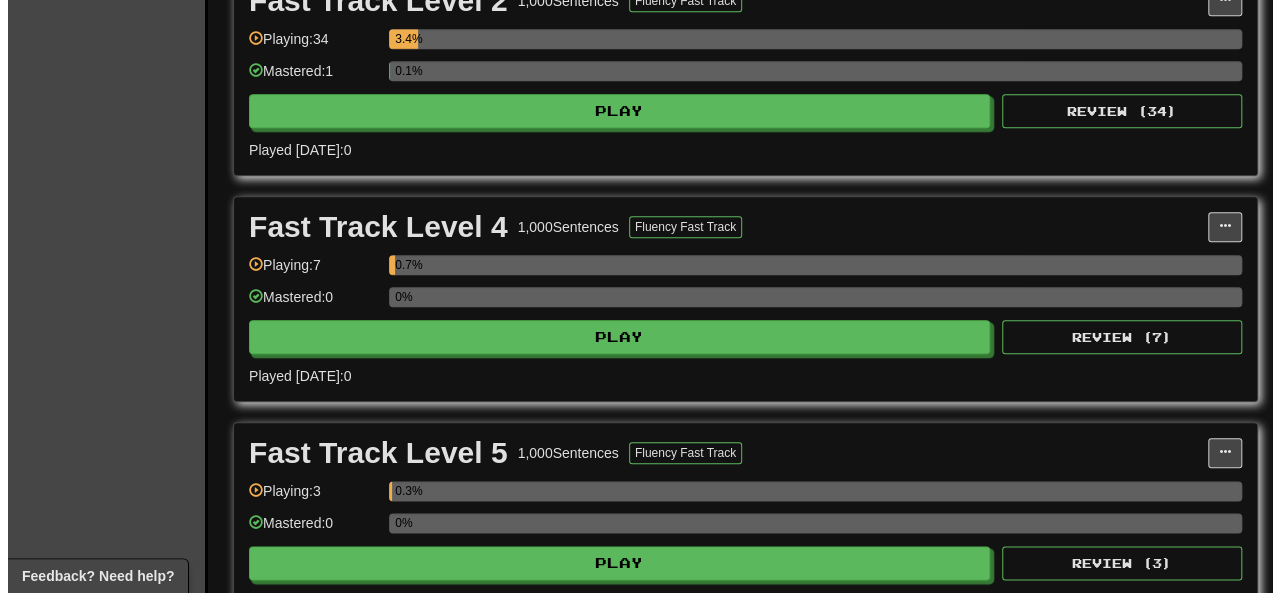 scroll, scrollTop: 866, scrollLeft: 0, axis: vertical 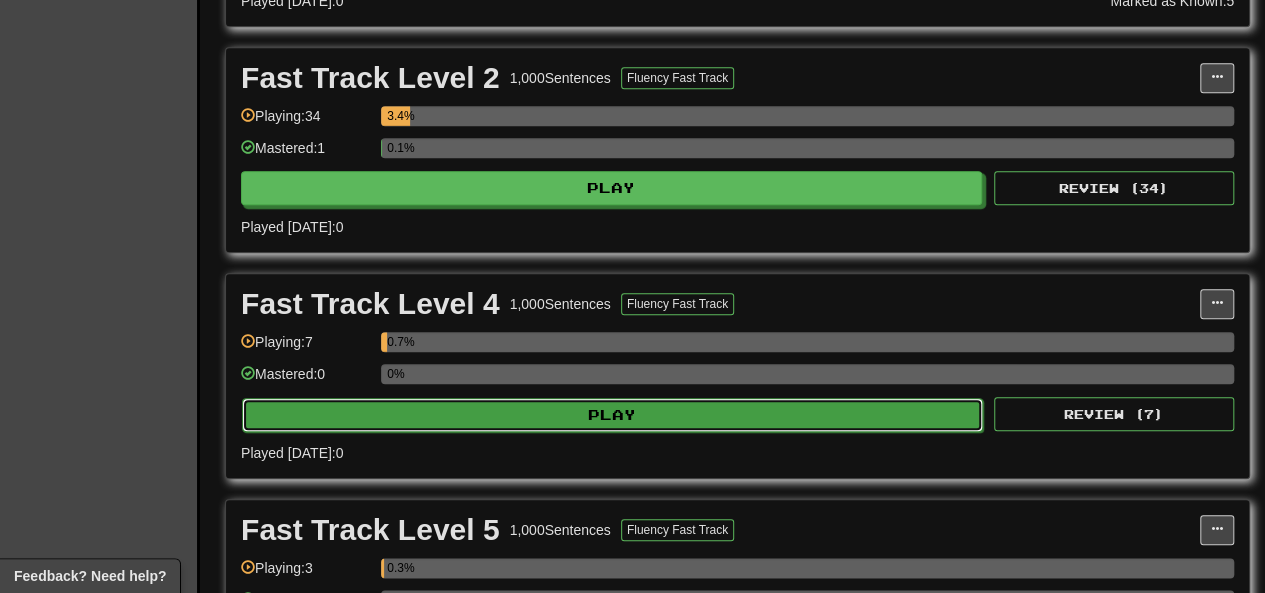 click on "Play" at bounding box center (612, 415) 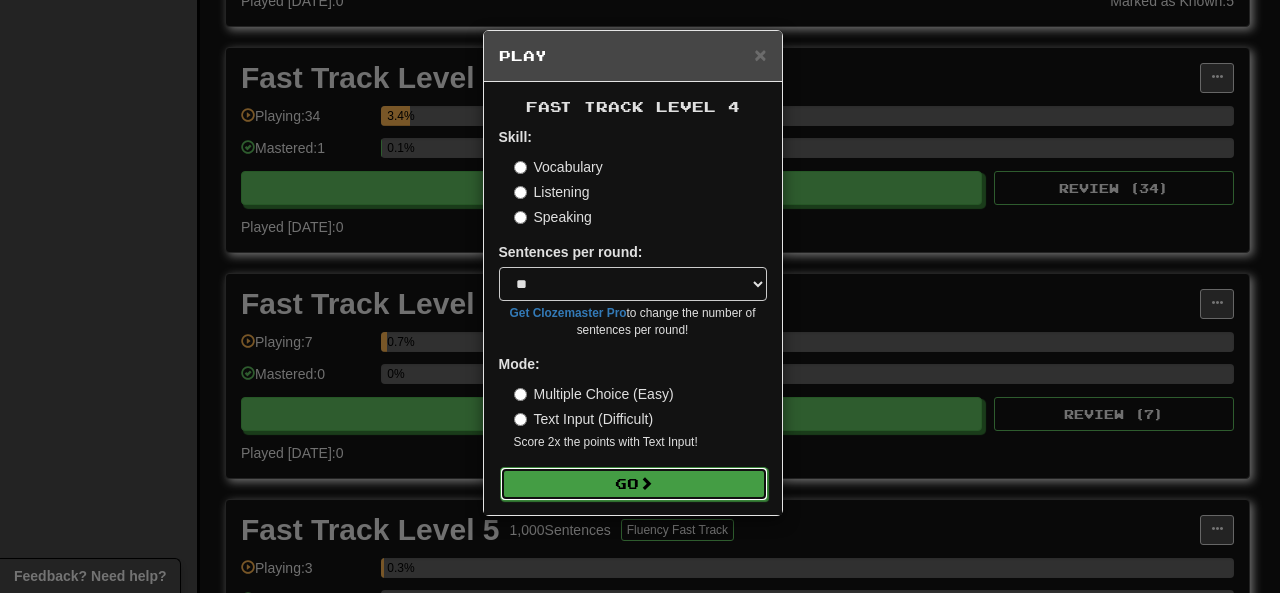 click on "Go" at bounding box center [634, 484] 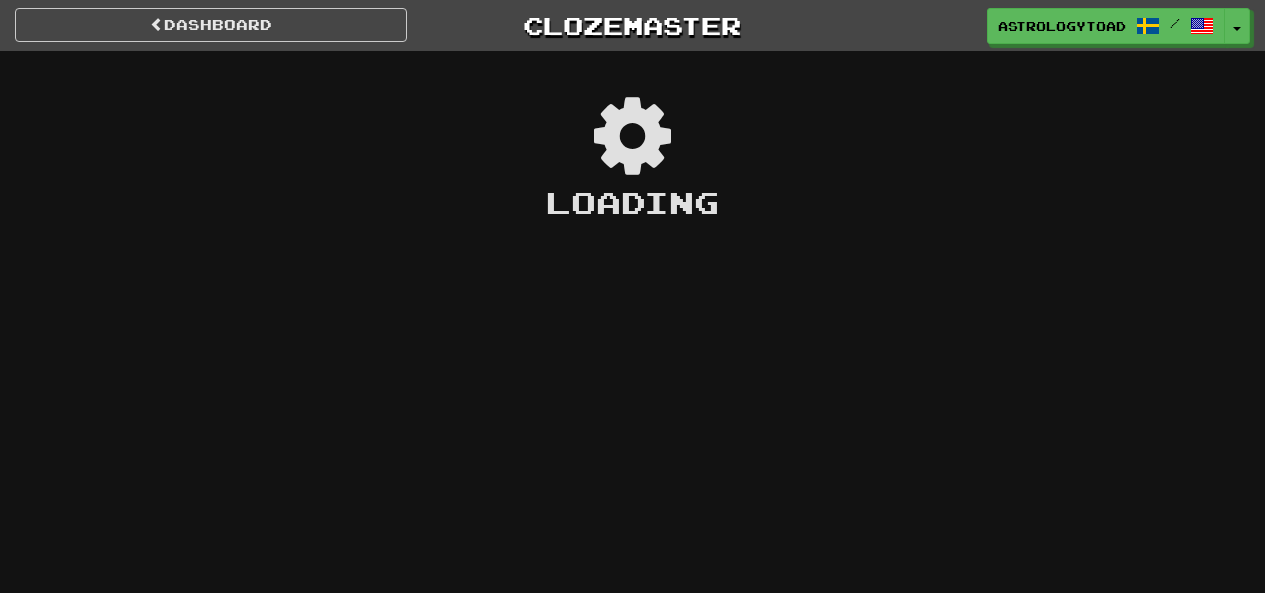 scroll, scrollTop: 0, scrollLeft: 0, axis: both 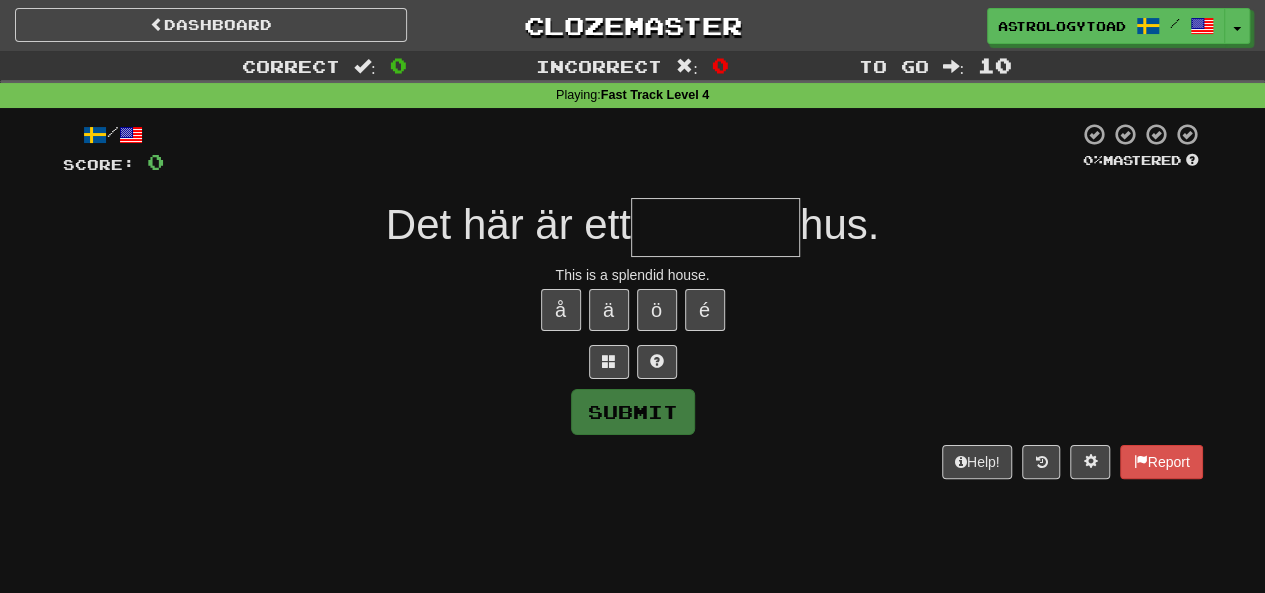 type on "*" 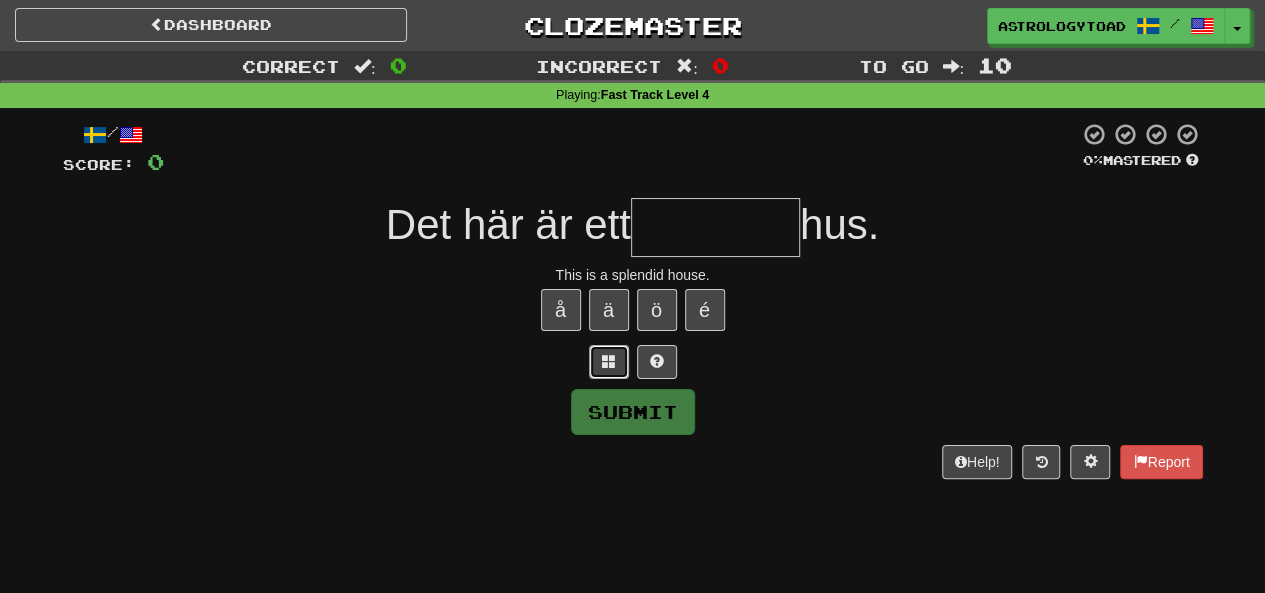 click at bounding box center (609, 362) 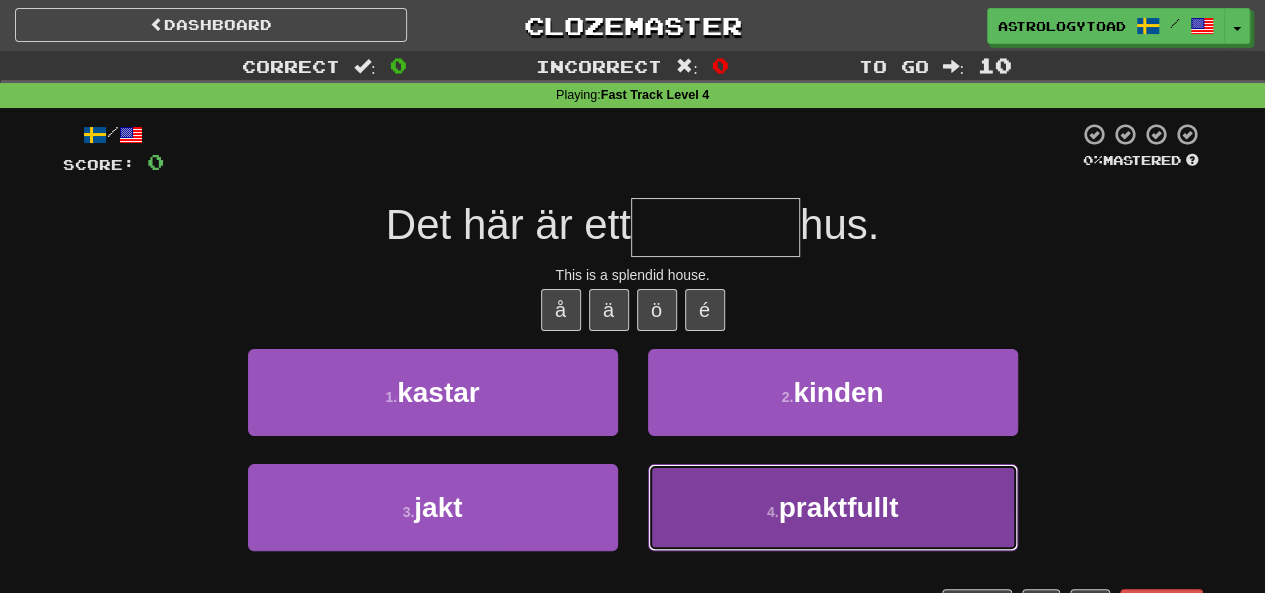 click on "praktfullt" at bounding box center [838, 507] 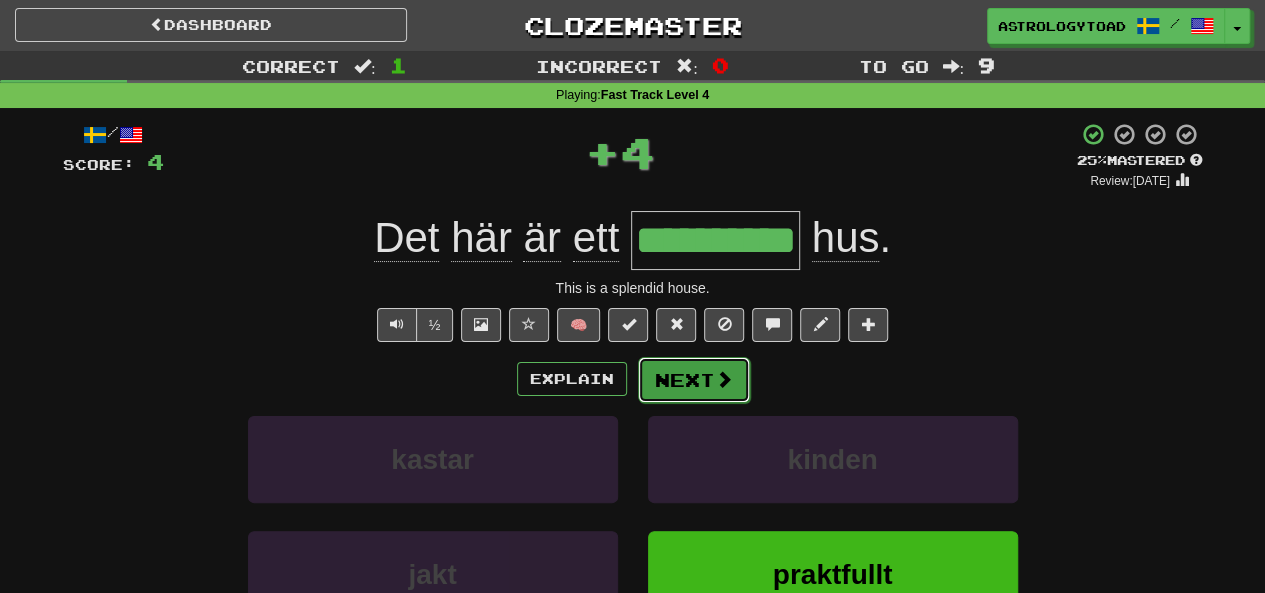 click on "Next" at bounding box center (694, 380) 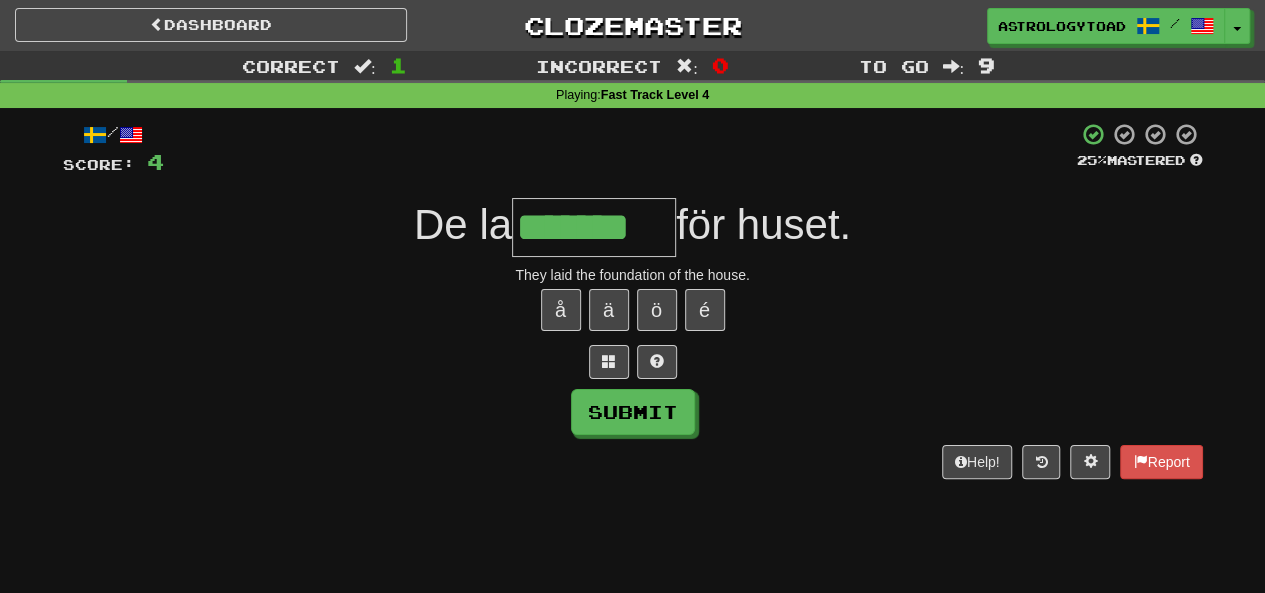 type on "*******" 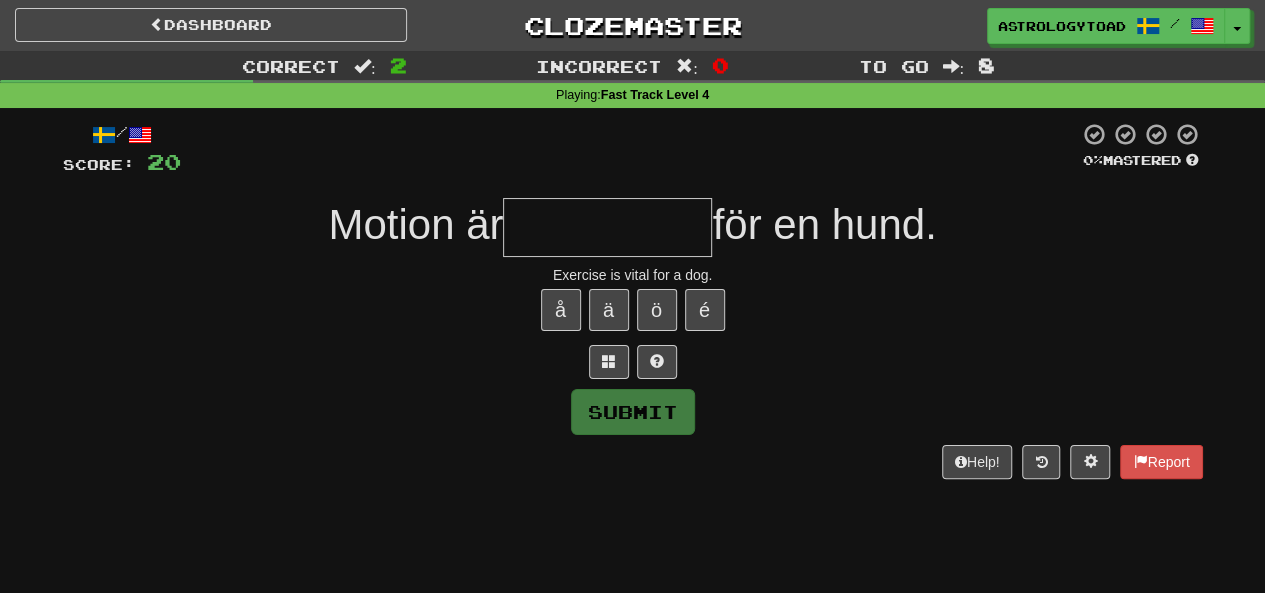type on "*" 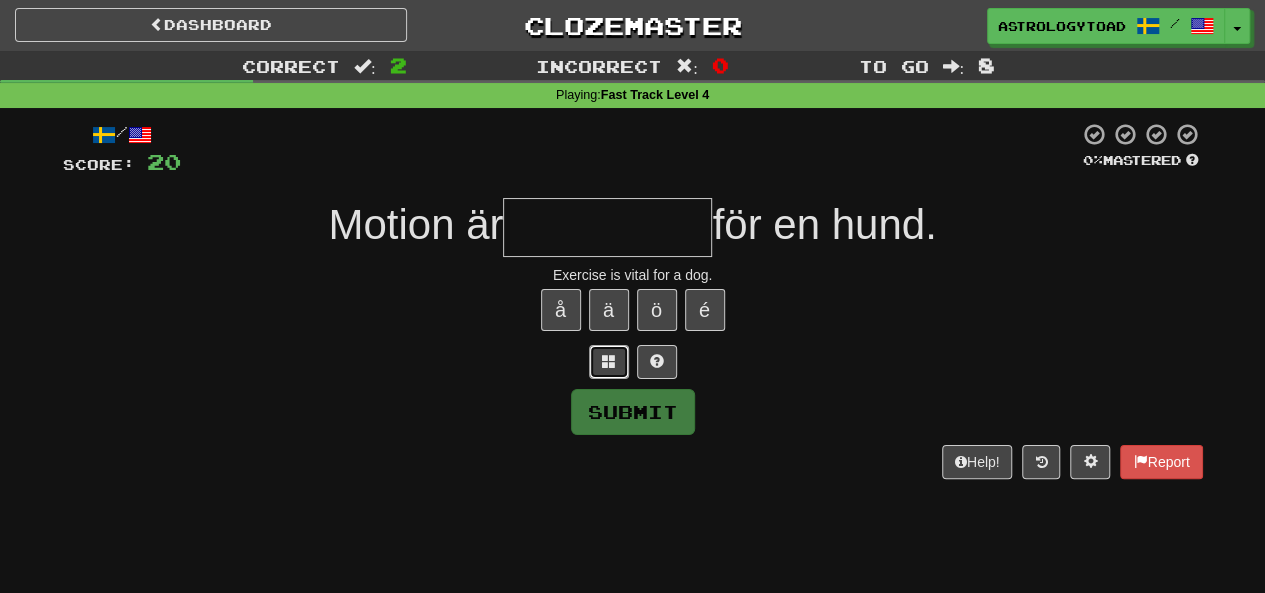click at bounding box center [609, 361] 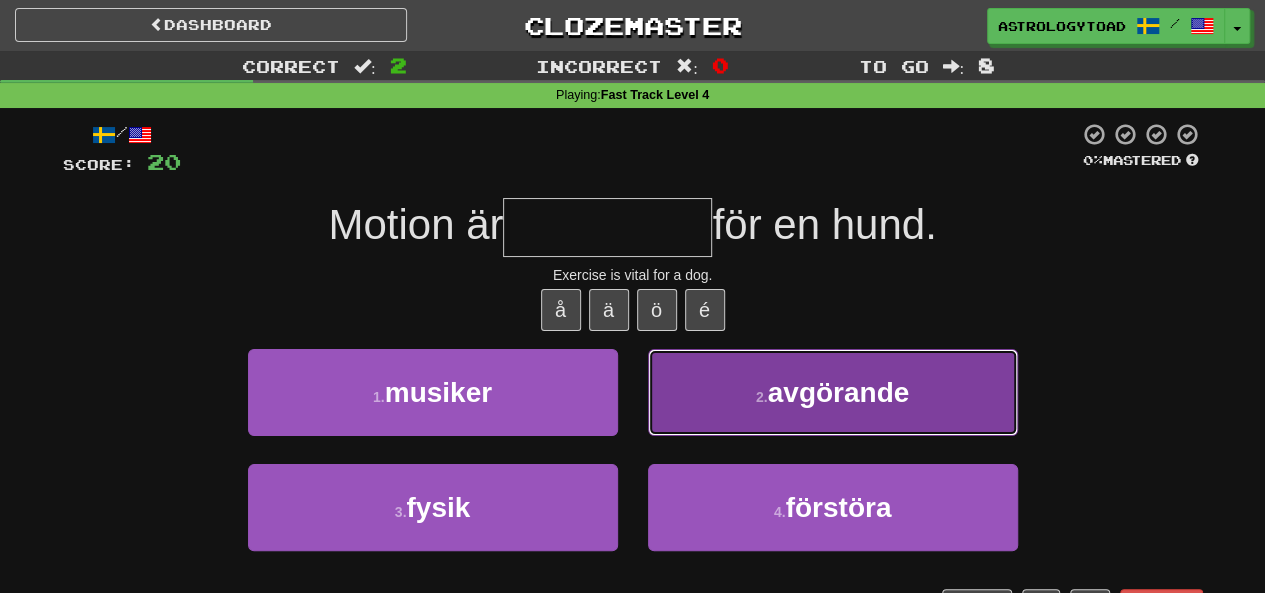 click on "2 .  avgörande" at bounding box center [833, 392] 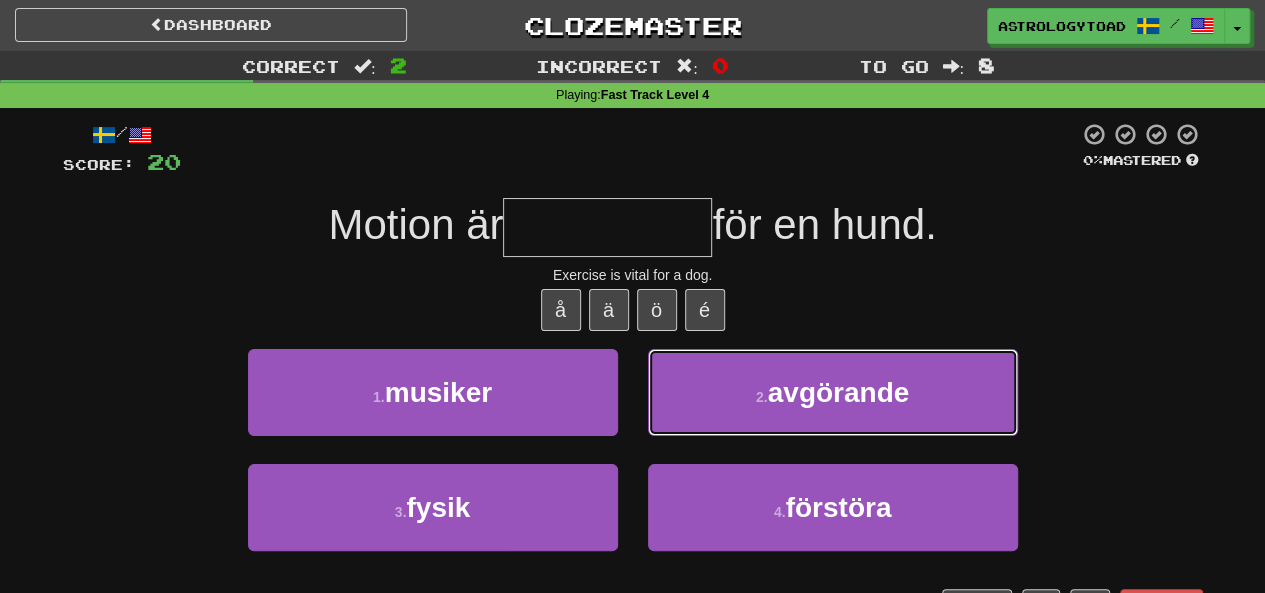 type on "*********" 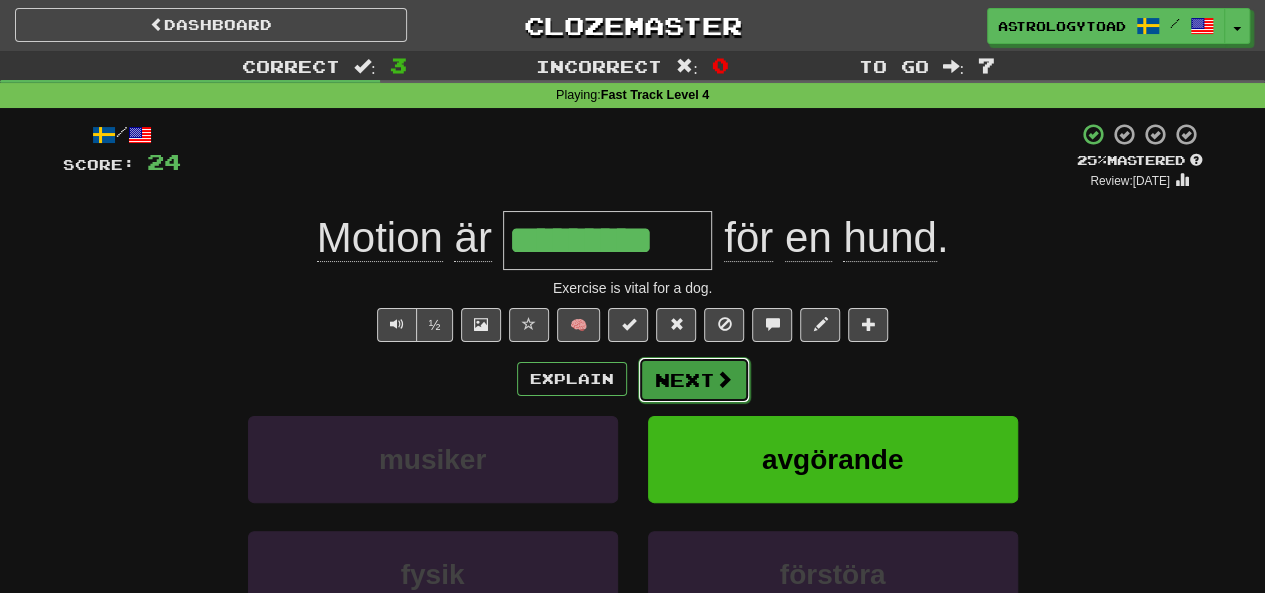 click on "Next" at bounding box center (694, 380) 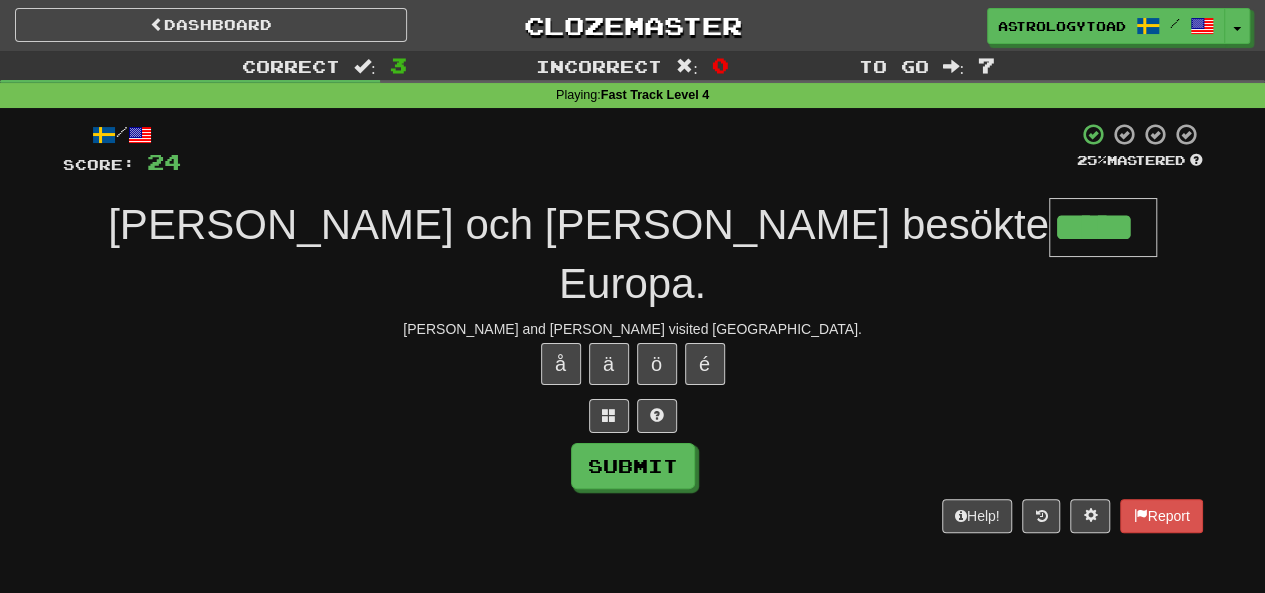 type on "*****" 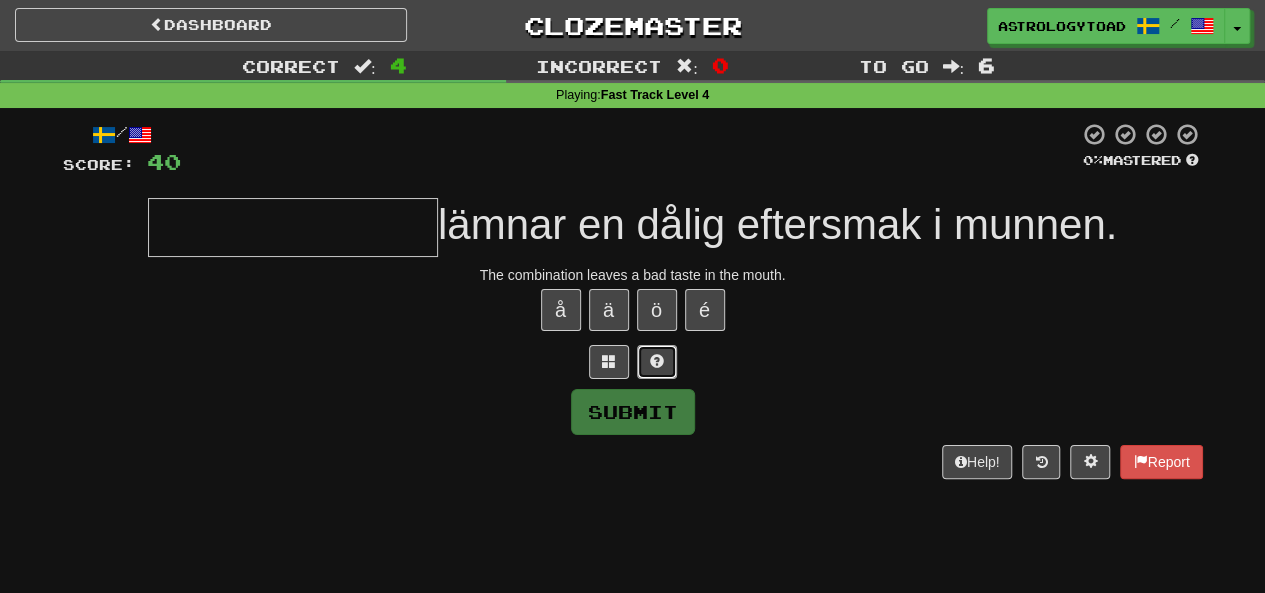 click at bounding box center [657, 362] 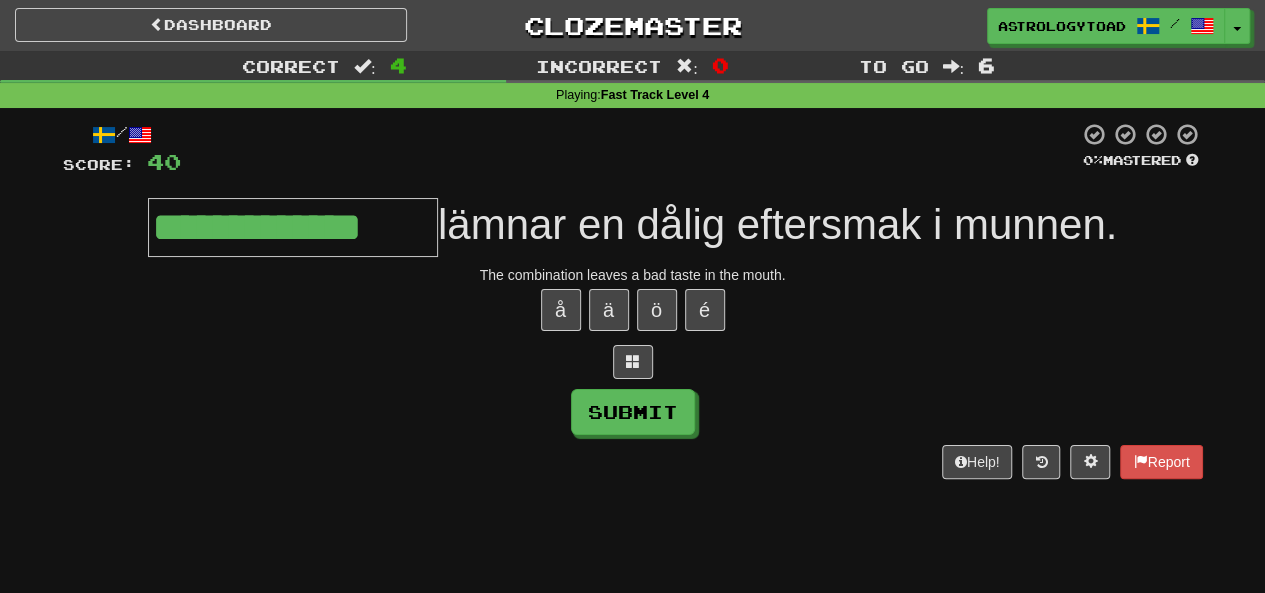 type on "**********" 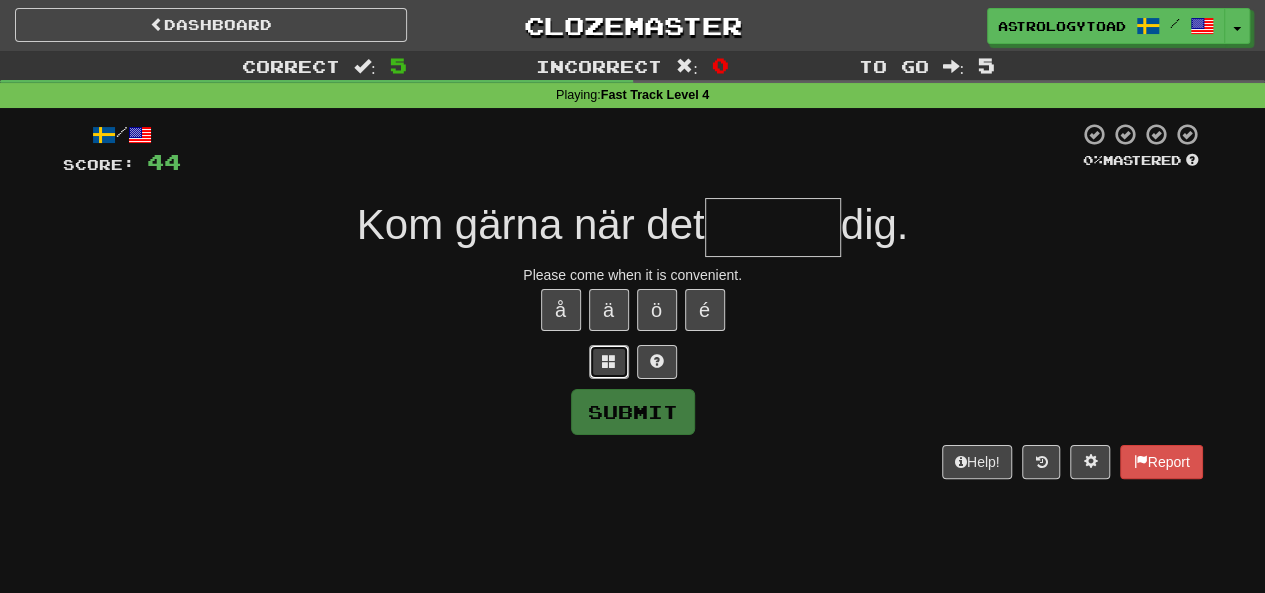 click at bounding box center [609, 361] 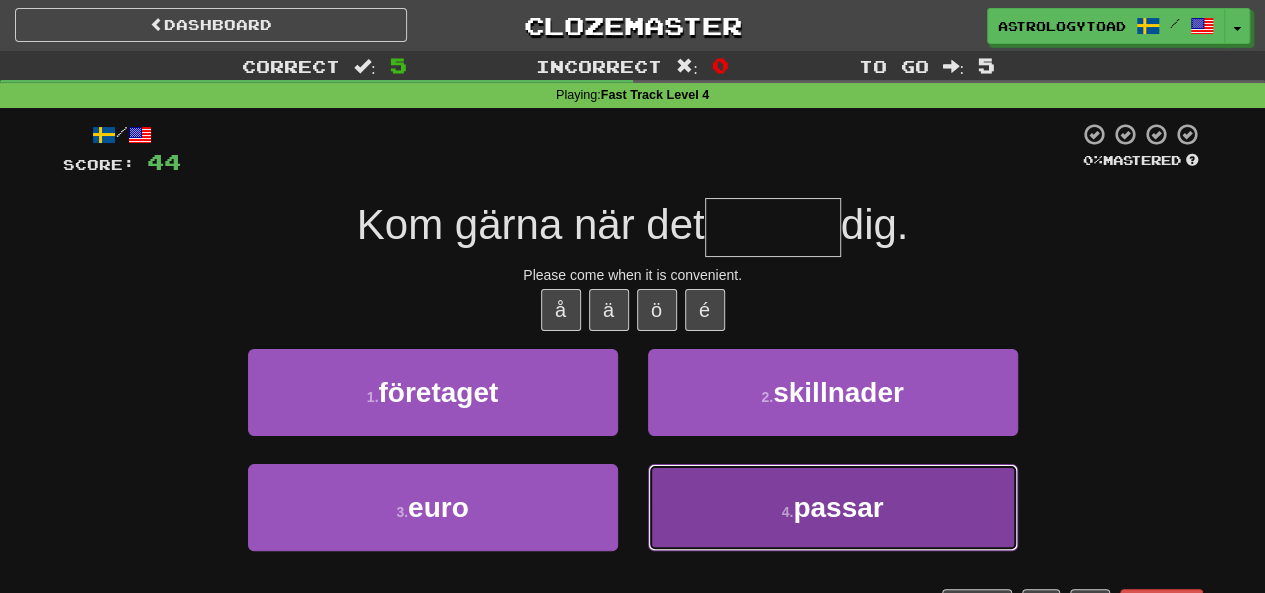 click on "4 .  passar" at bounding box center [833, 507] 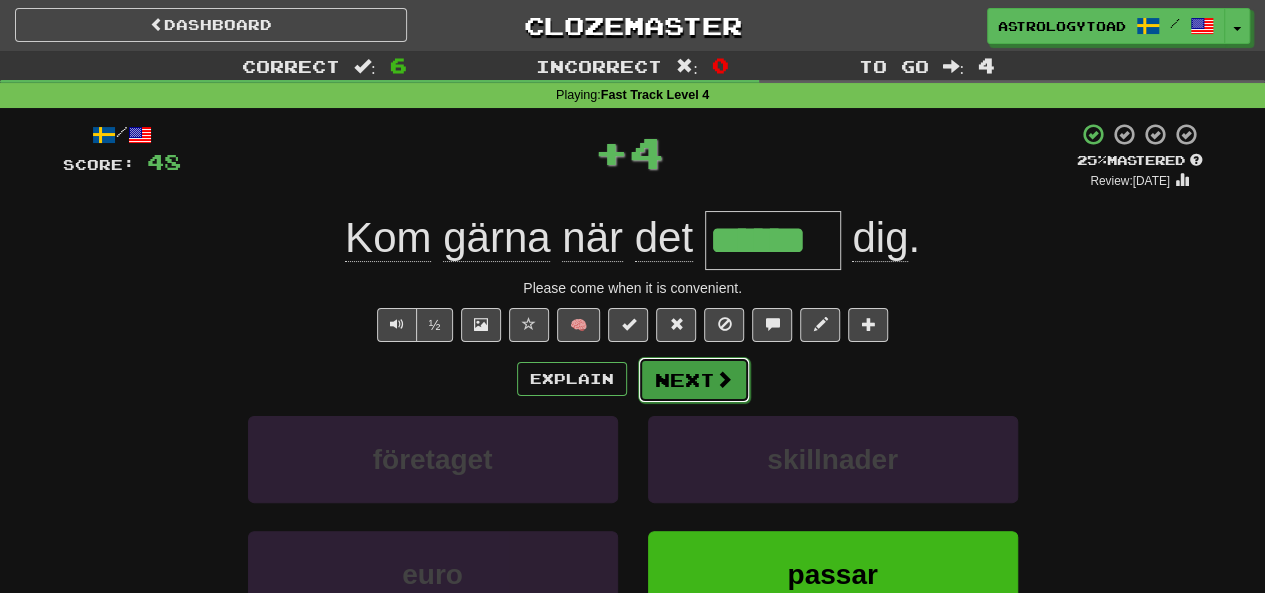 click on "Next" at bounding box center [694, 380] 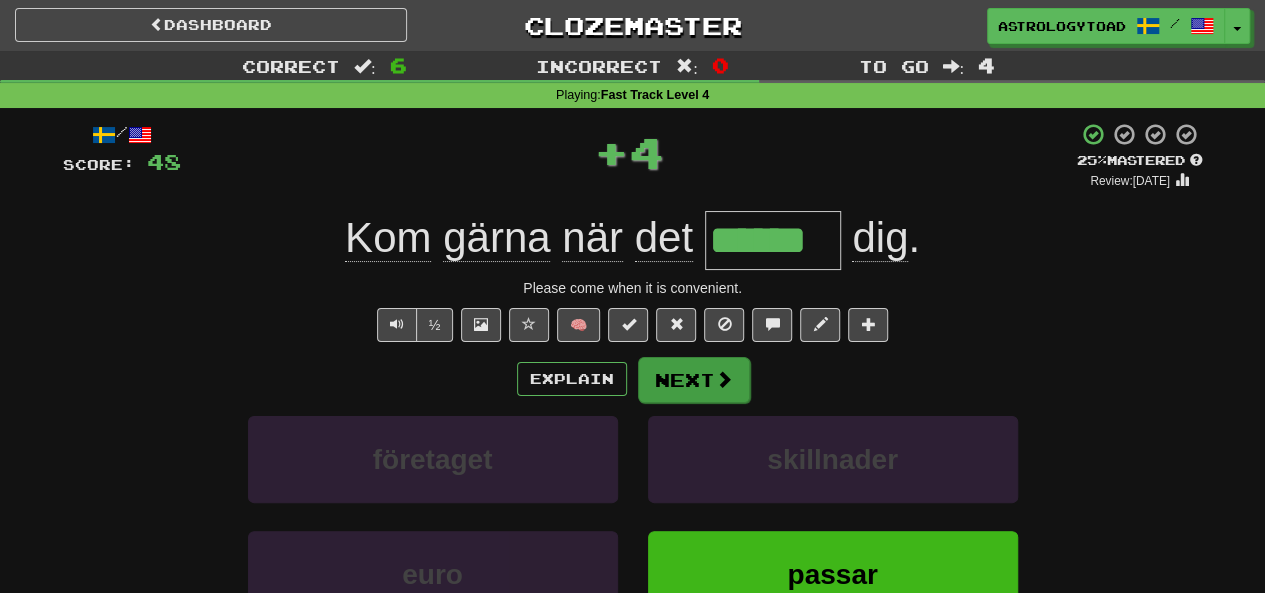 type 